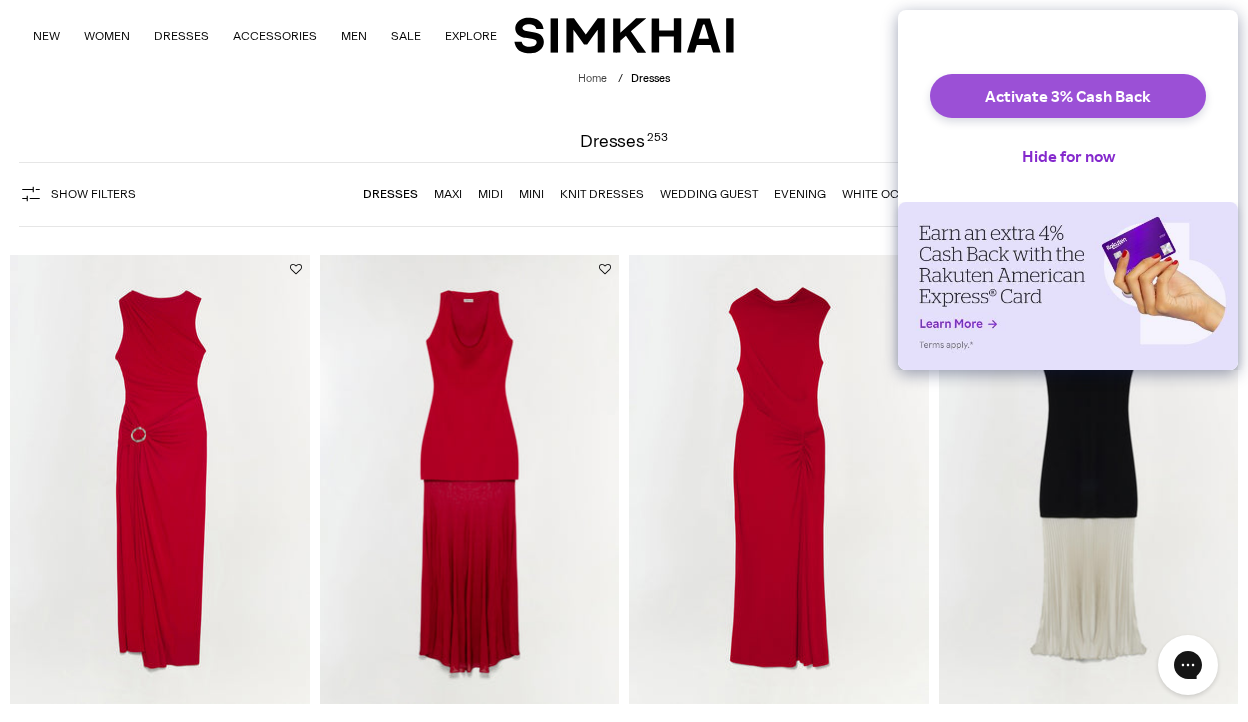 scroll, scrollTop: 0, scrollLeft: 0, axis: both 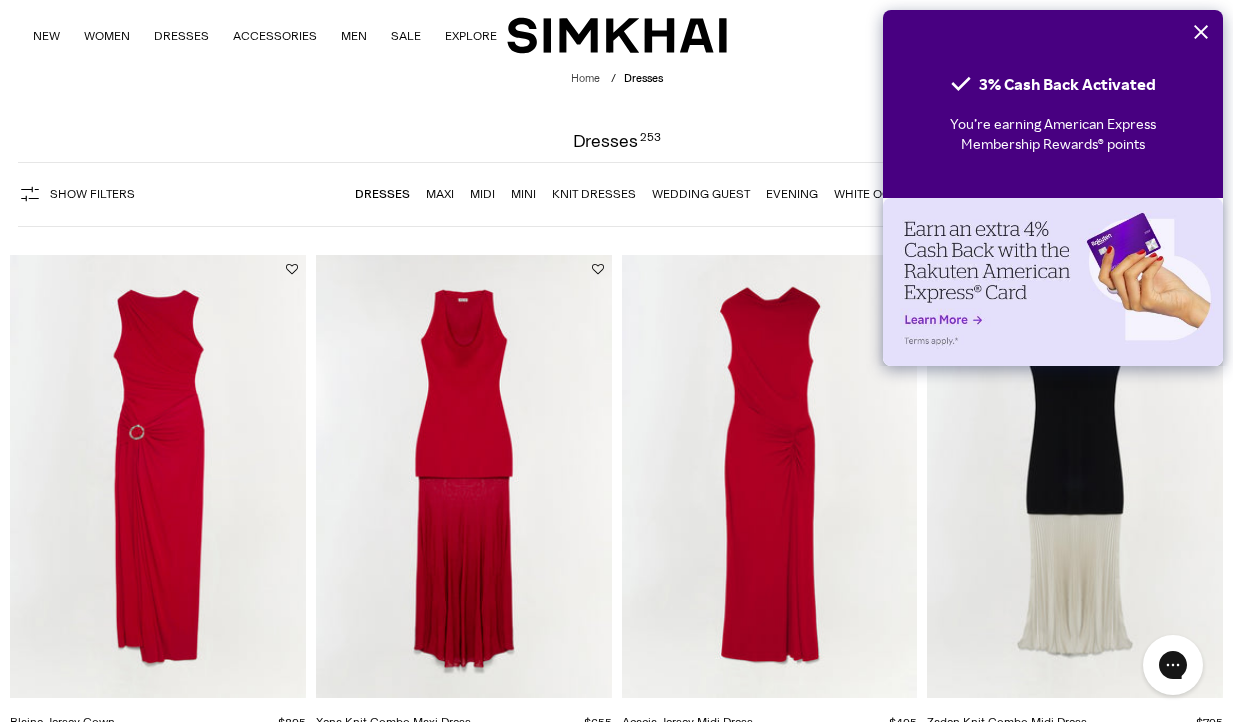click on "White Occasion" at bounding box center (885, 194) 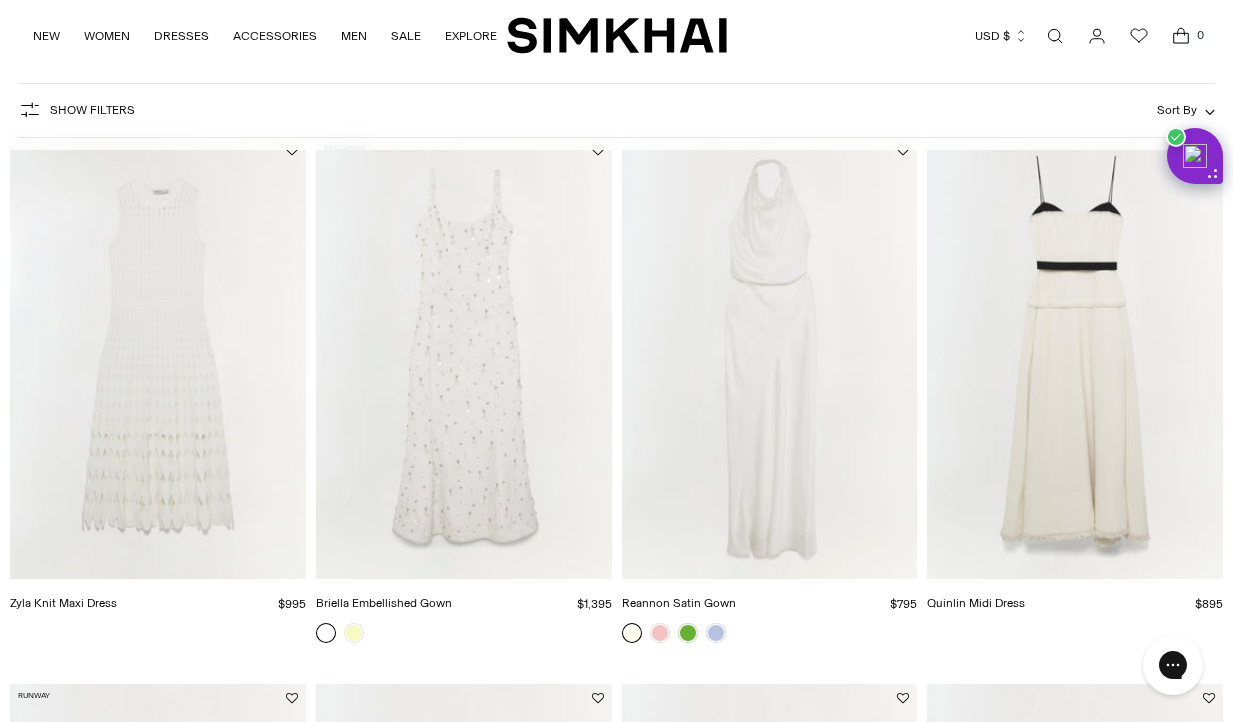 scroll, scrollTop: 115, scrollLeft: 0, axis: vertical 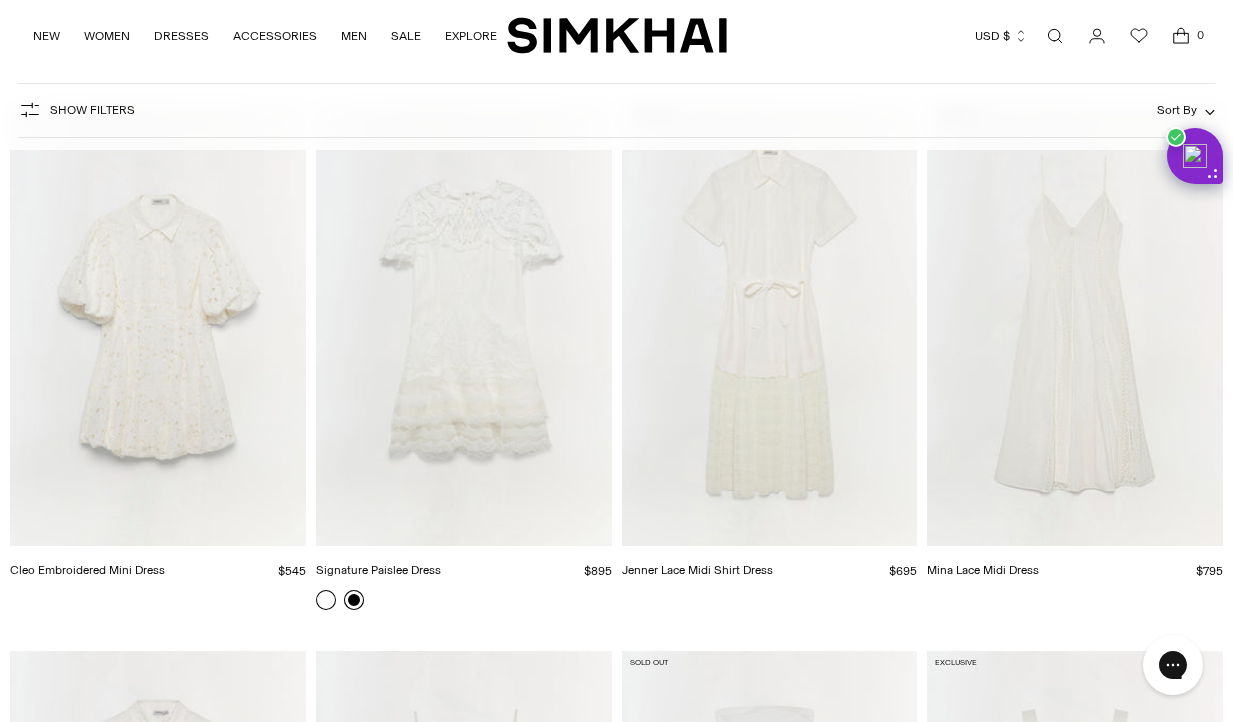 click at bounding box center [354, 600] 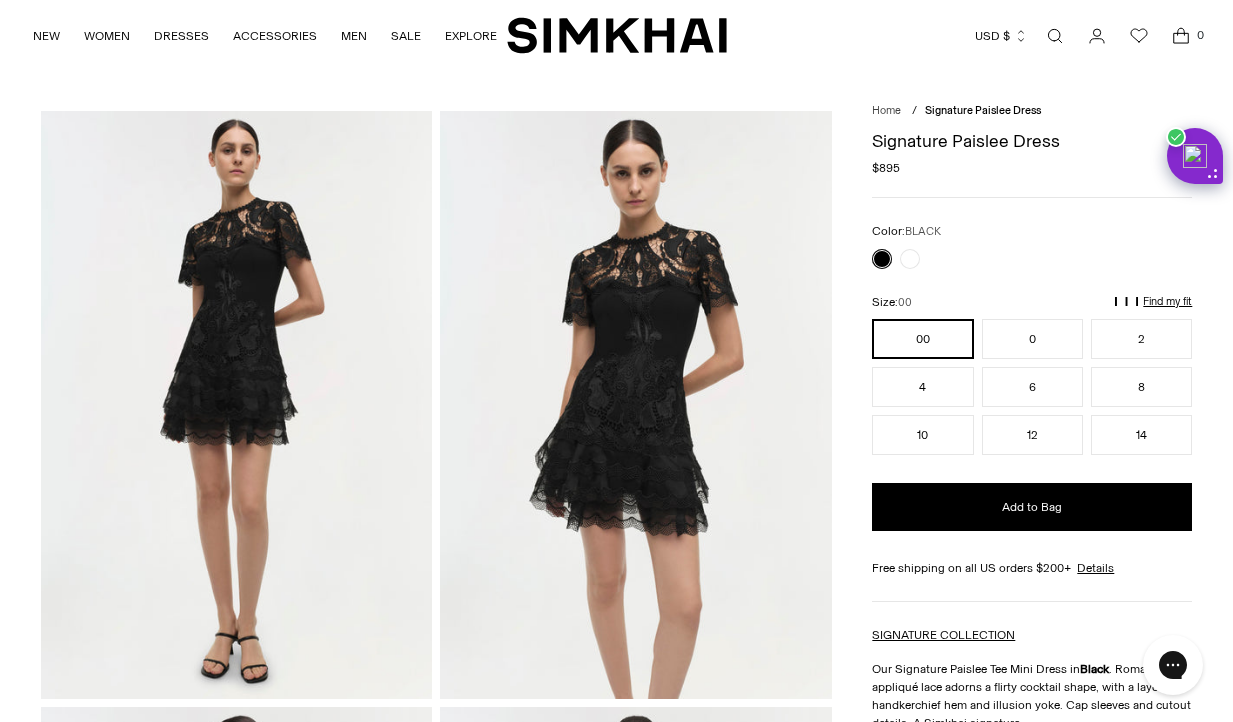 scroll, scrollTop: 0, scrollLeft: 0, axis: both 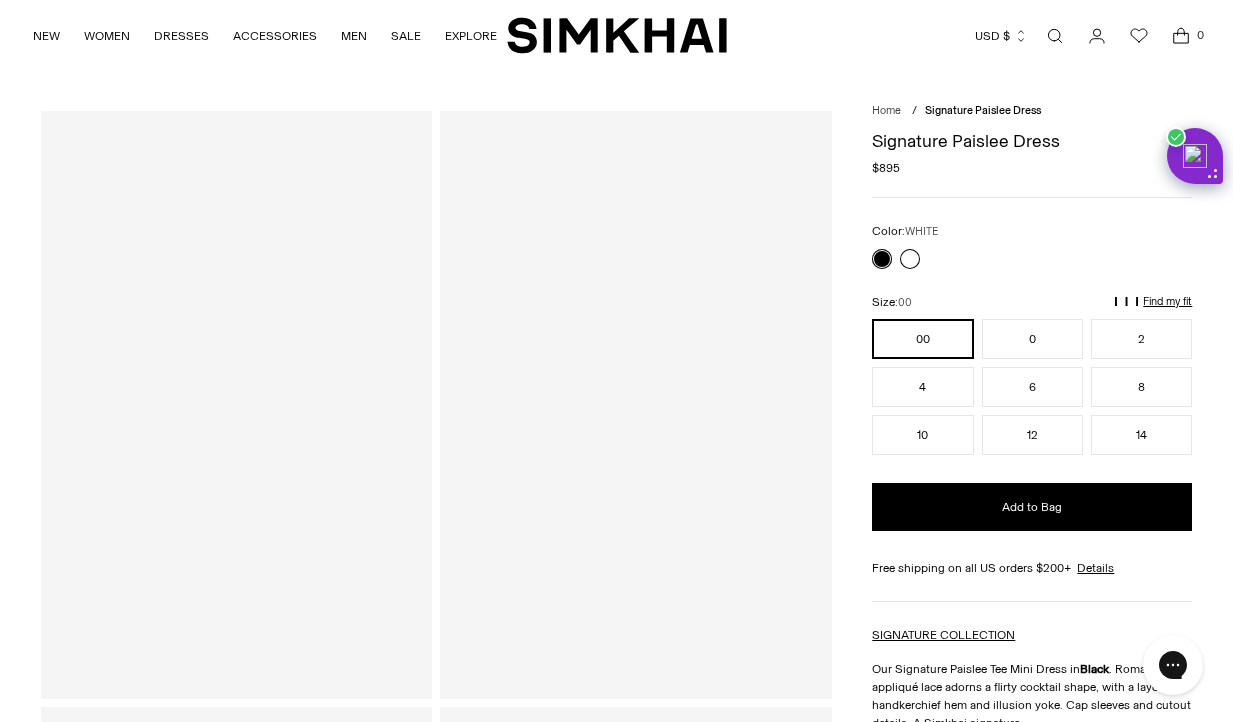 click at bounding box center (910, 259) 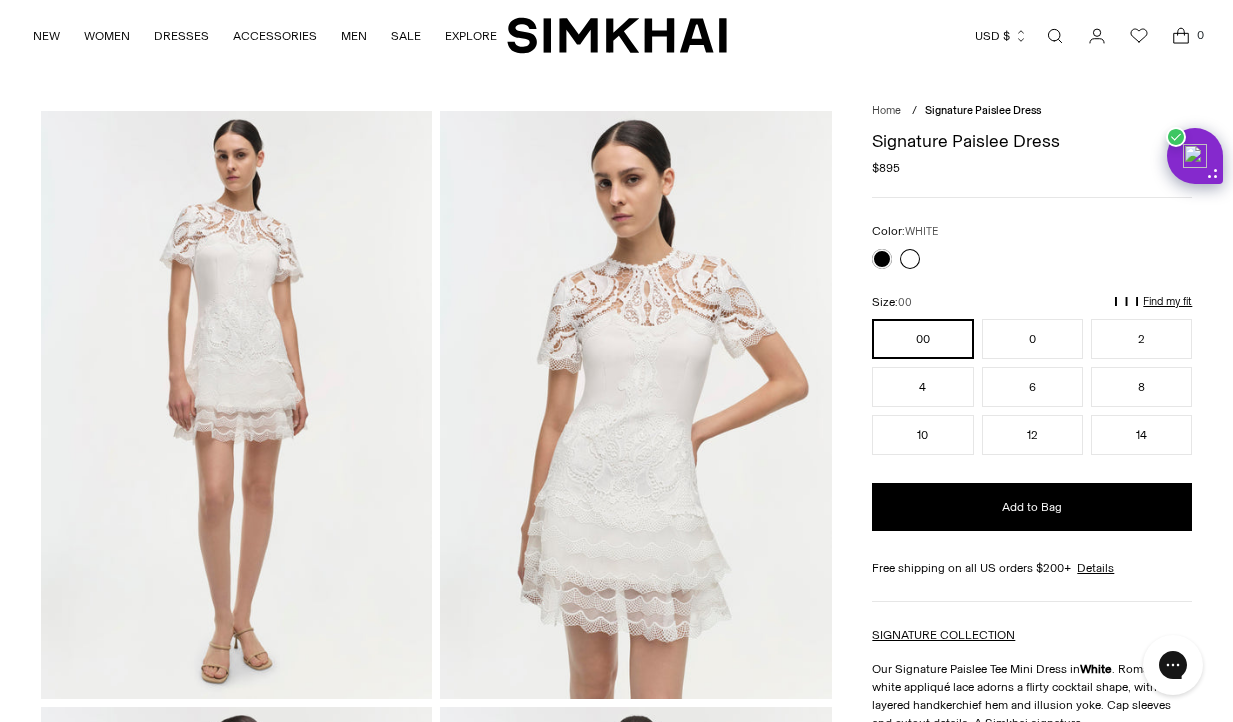 scroll, scrollTop: 164, scrollLeft: 0, axis: vertical 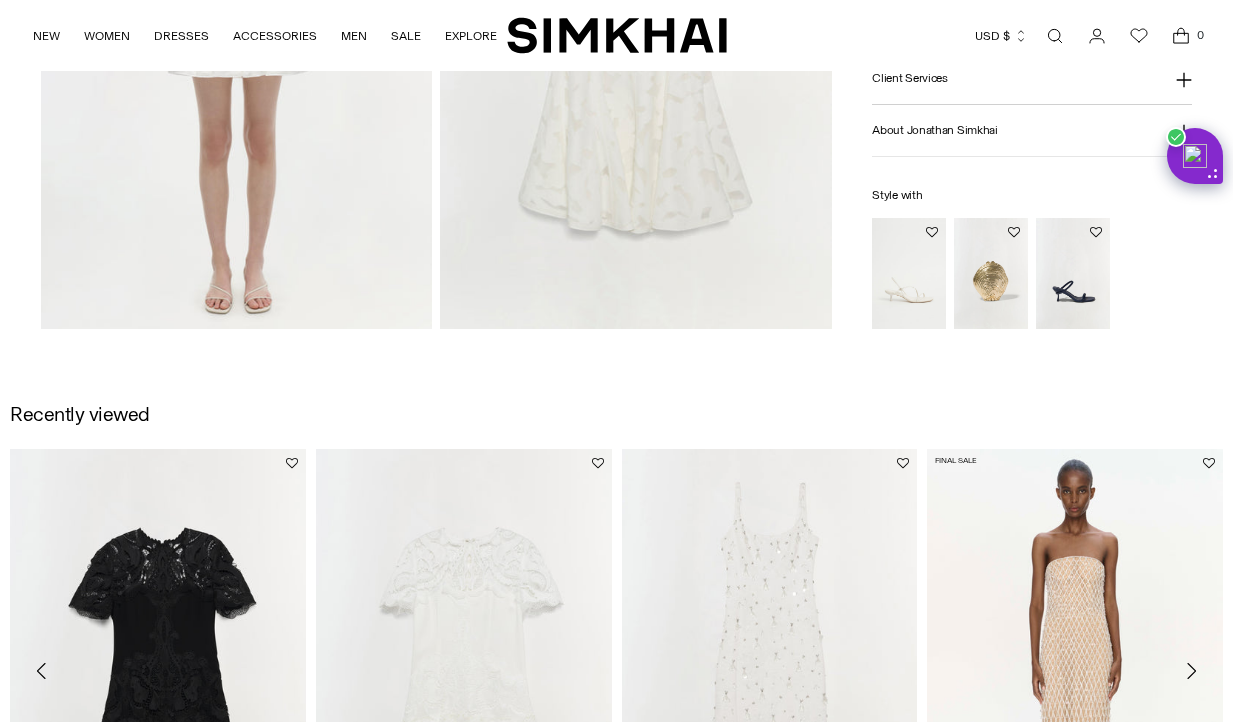 click at bounding box center (0, 0) 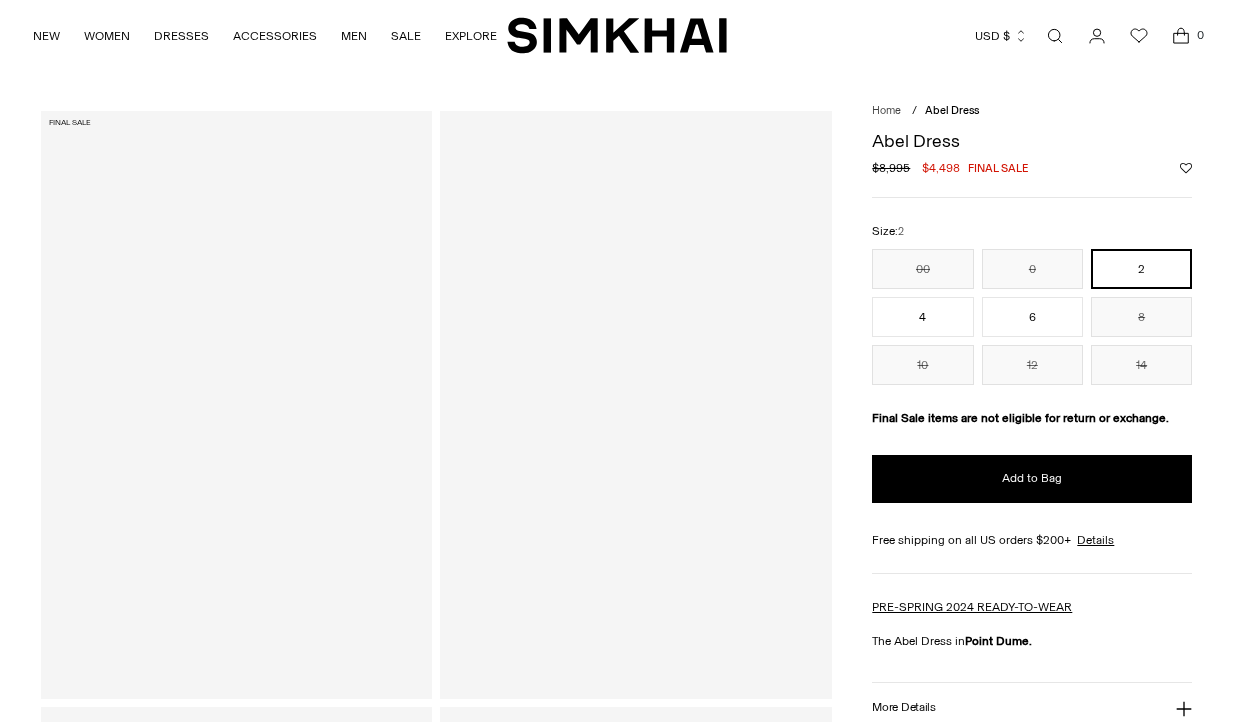 scroll, scrollTop: 0, scrollLeft: 0, axis: both 